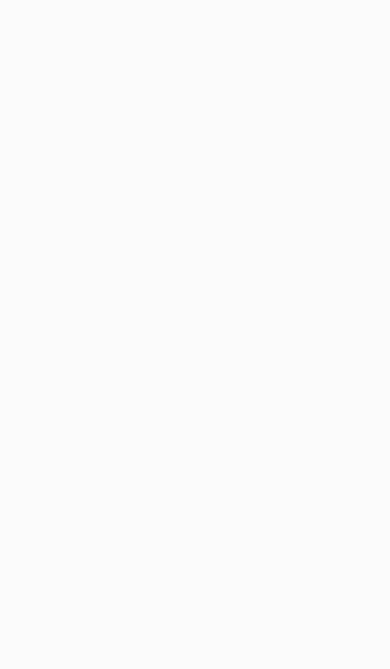 scroll, scrollTop: 0, scrollLeft: 0, axis: both 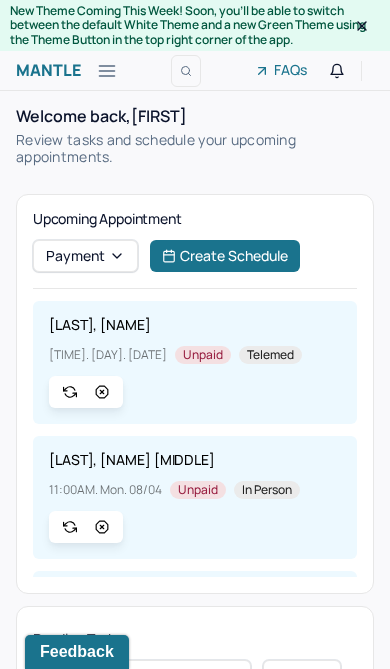 click at bounding box center [107, 71] 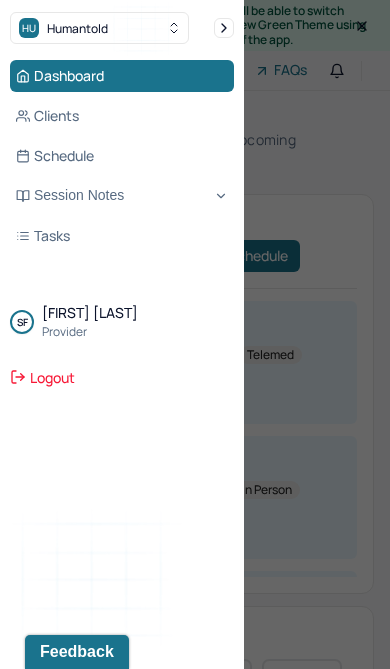 click on "Session Notes" at bounding box center [122, 196] 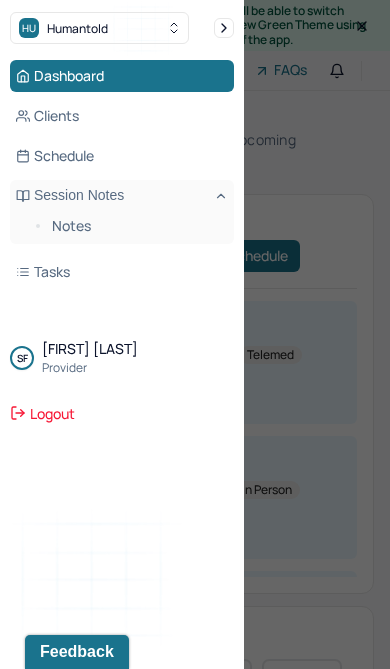 click on "Notes" at bounding box center [135, 226] 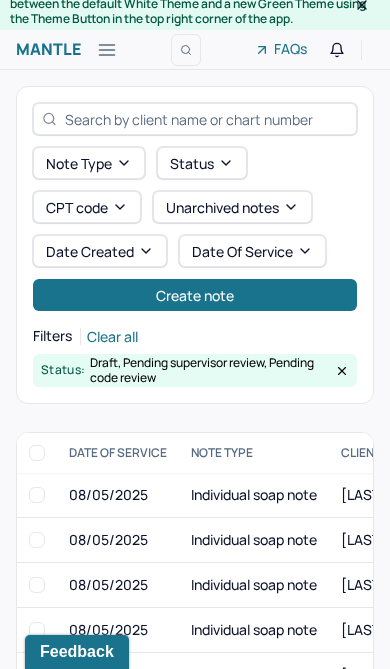 scroll, scrollTop: 0, scrollLeft: 0, axis: both 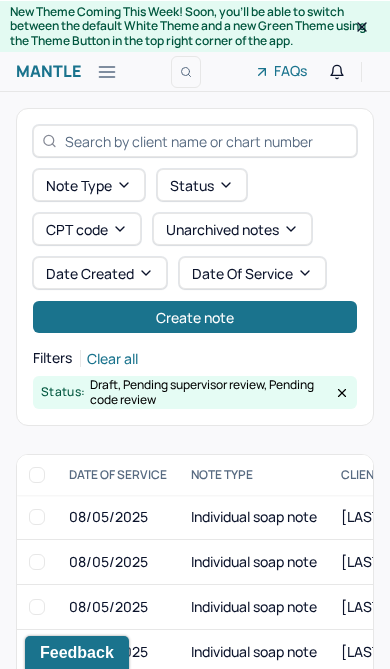 click at bounding box center [107, 71] 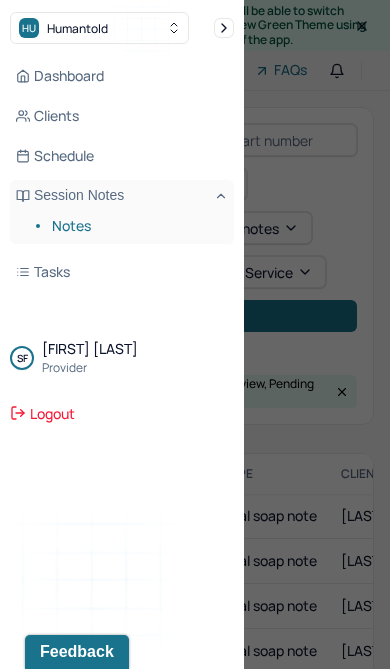 click on "Dashboard" at bounding box center [122, 76] 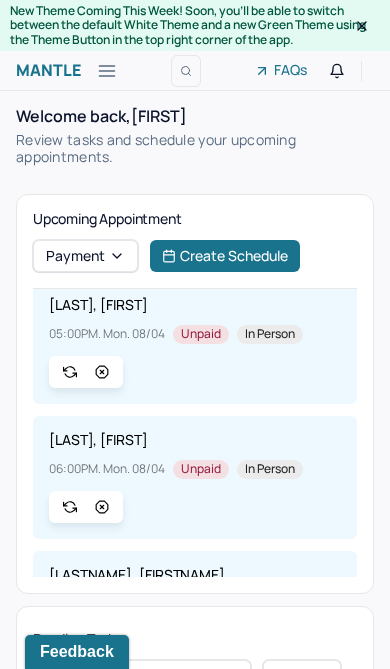 scroll, scrollTop: 572, scrollLeft: 0, axis: vertical 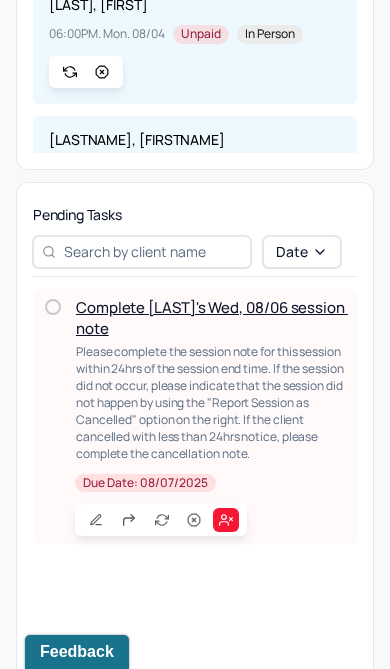 click at bounding box center (194, 520) 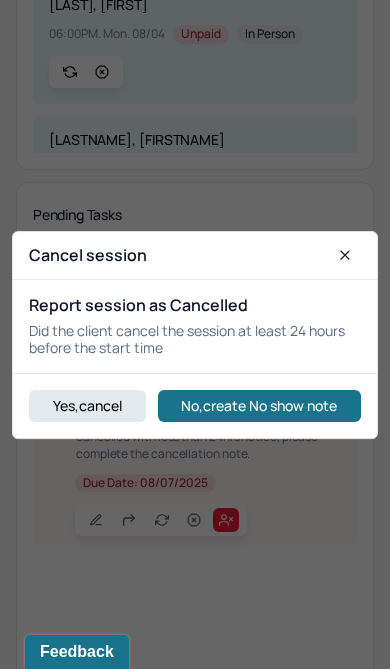 click on "No,create No show note" at bounding box center (260, 405) 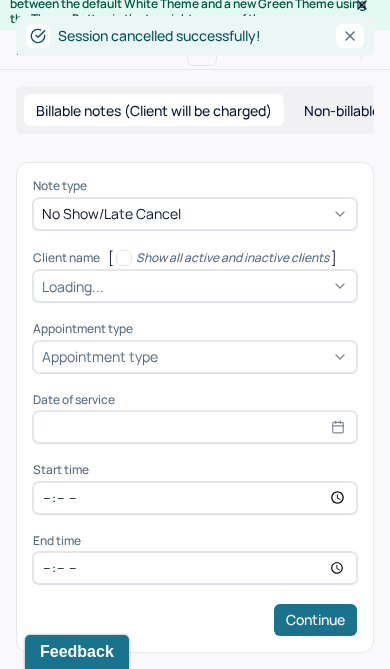 scroll, scrollTop: 16, scrollLeft: 0, axis: vertical 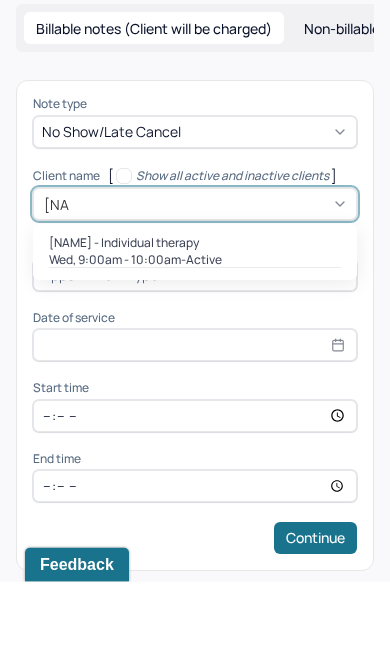 click on "[NAME] - Individual therapy" at bounding box center (124, 330) 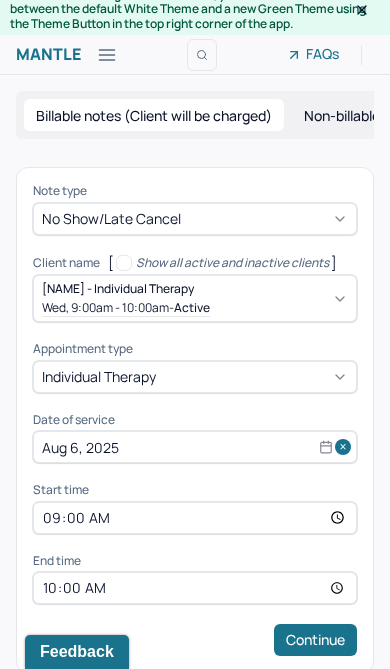 scroll, scrollTop: 29, scrollLeft: 0, axis: vertical 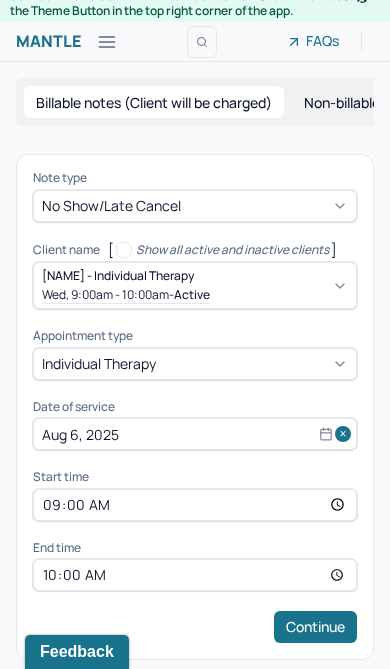 click on "Continue" at bounding box center (315, 627) 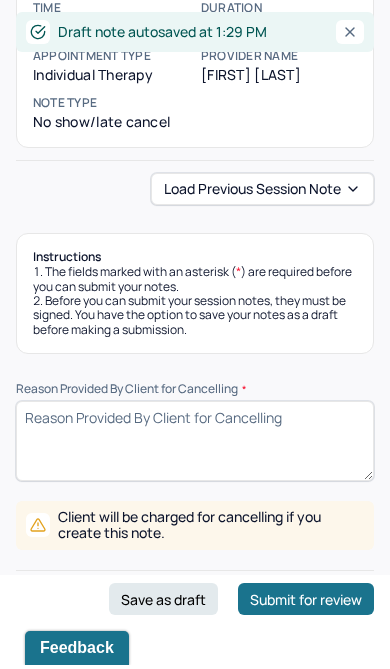 scroll, scrollTop: 260, scrollLeft: 0, axis: vertical 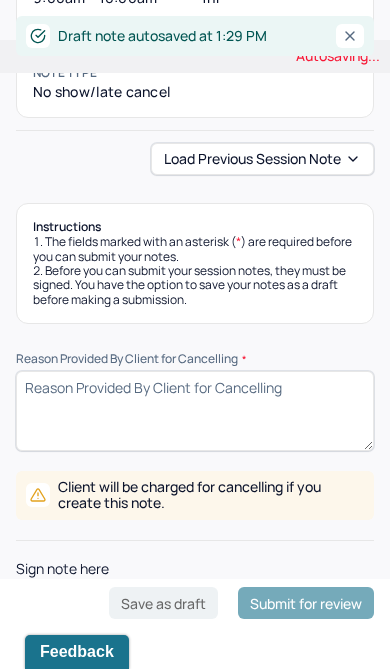click on "Reason Provided By Client for Cancelling *" at bounding box center (195, 411) 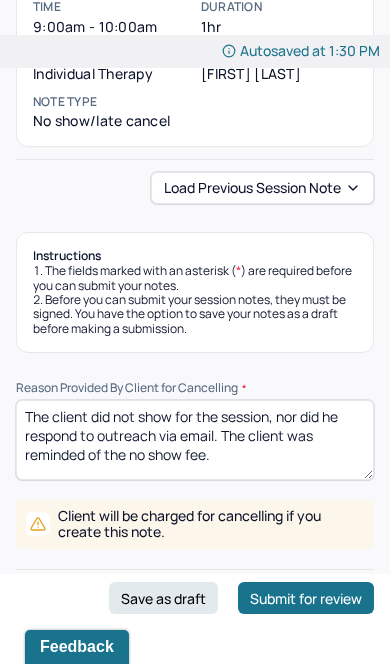 scroll, scrollTop: 226, scrollLeft: 0, axis: vertical 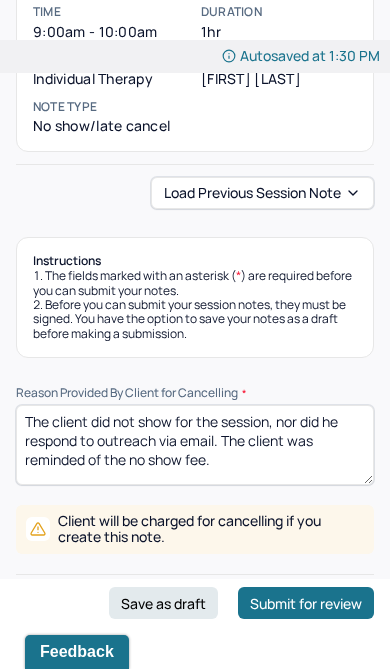 type on "The client did not show for the session, nor did he respond to outreach via email. The client was reminded of the no show fee." 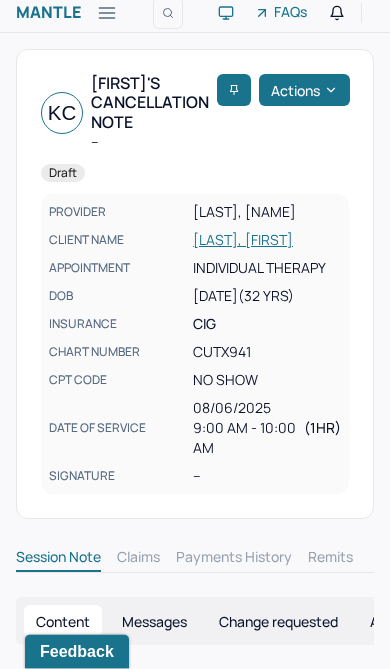 scroll, scrollTop: 0, scrollLeft: 0, axis: both 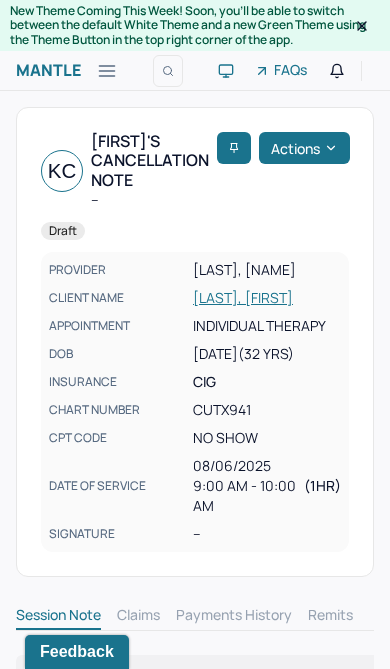 click at bounding box center (107, 71) 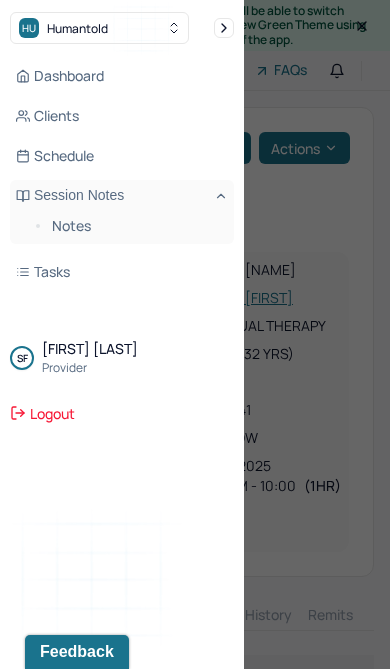 click on "Notes" at bounding box center (135, 226) 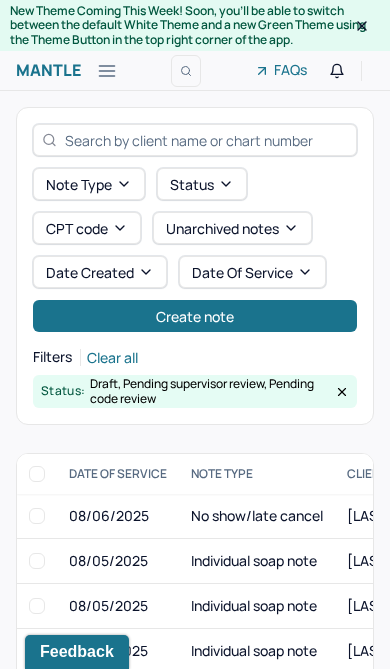 click 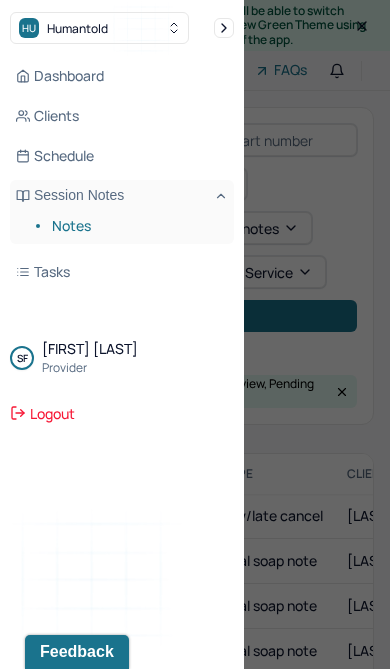 click at bounding box center (195, 334) 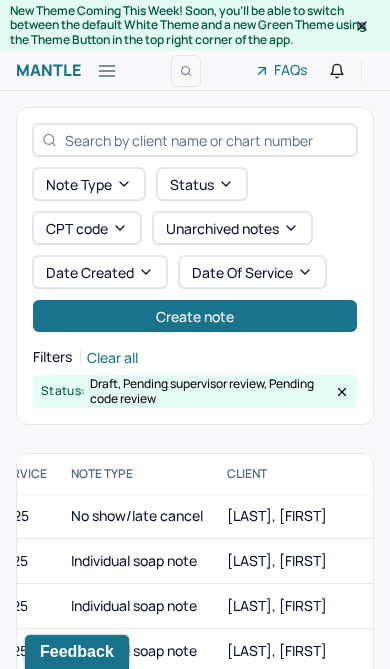 click 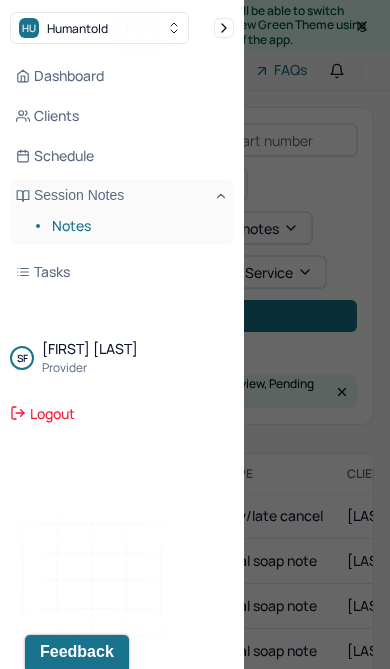 scroll, scrollTop: 0, scrollLeft: 0, axis: both 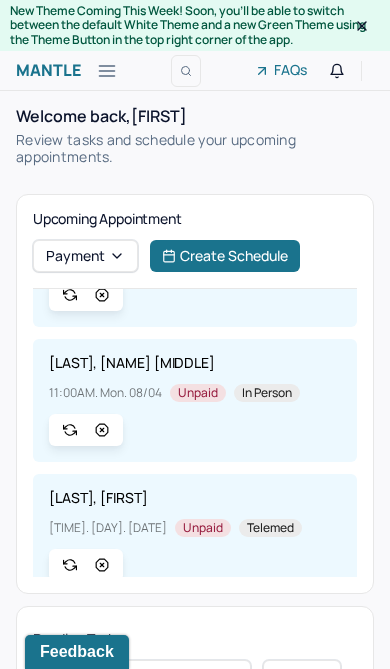 click 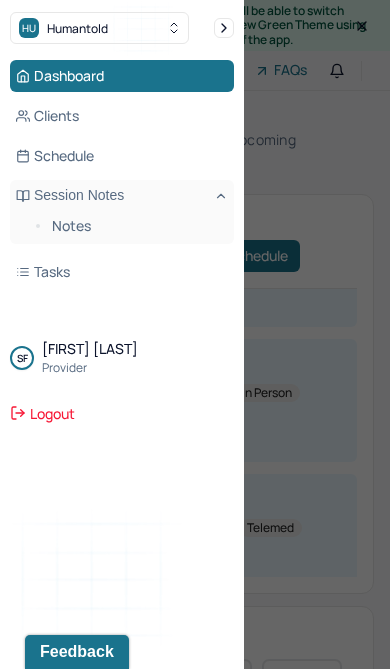 click on "Notes" at bounding box center [135, 226] 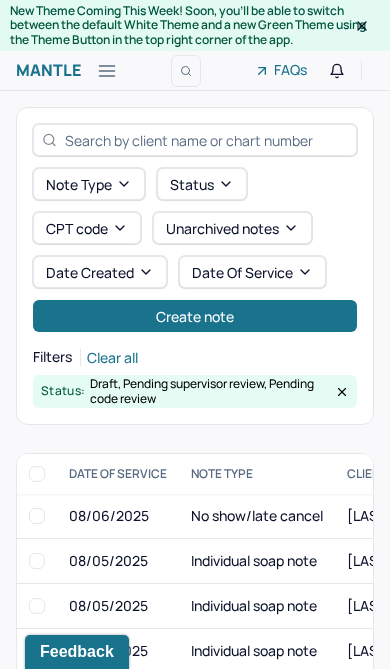 click on "Create note" at bounding box center [195, 316] 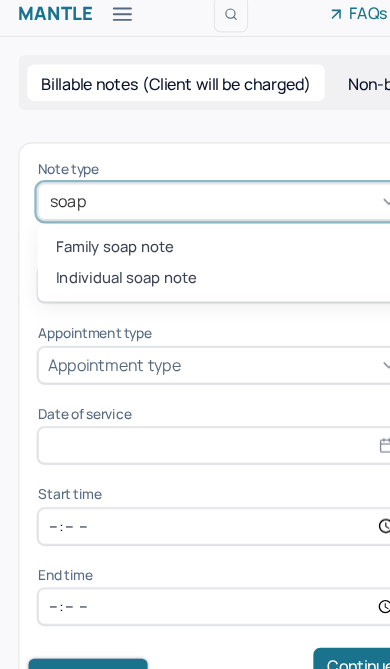 click on "Individual soap note" at bounding box center (195, 302) 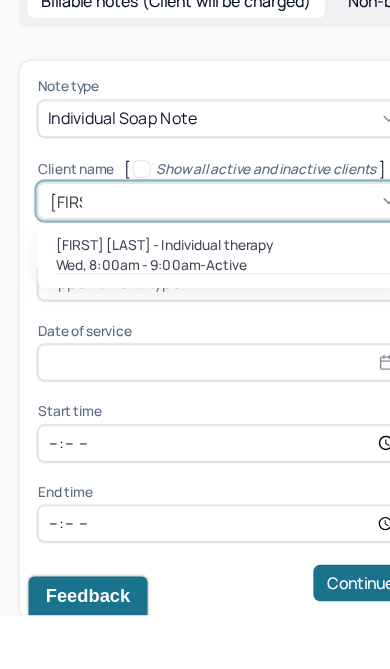 click on "[FIRST] [LAST] - Individual therapy" at bounding box center [144, 346] 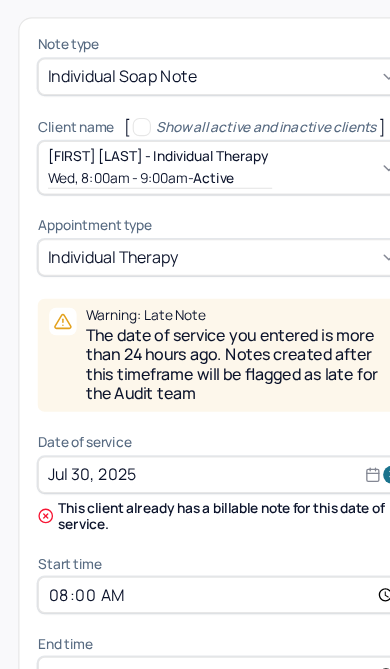 click on "Jul 30, 2025" at bounding box center [195, 415] 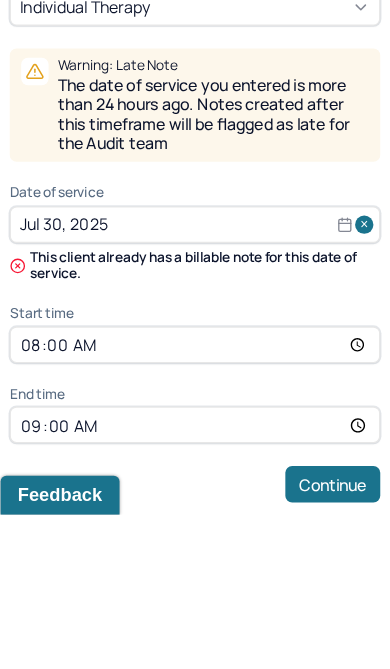select on "6" 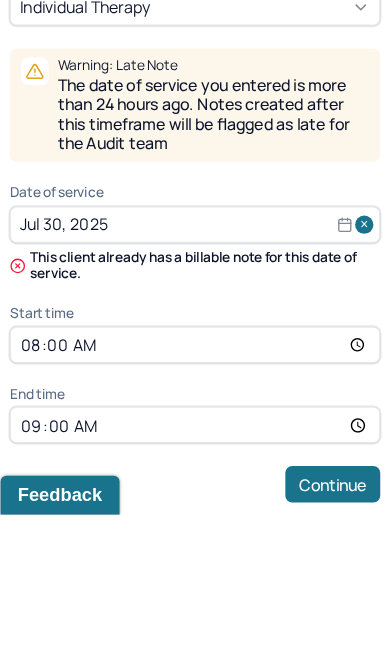 select on "2025" 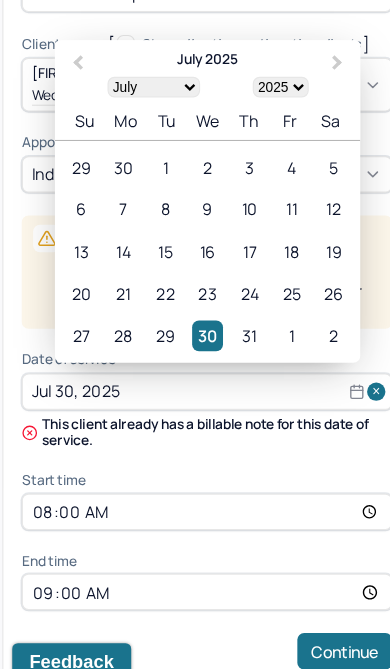 click on "Next Month" at bounding box center (311, 128) 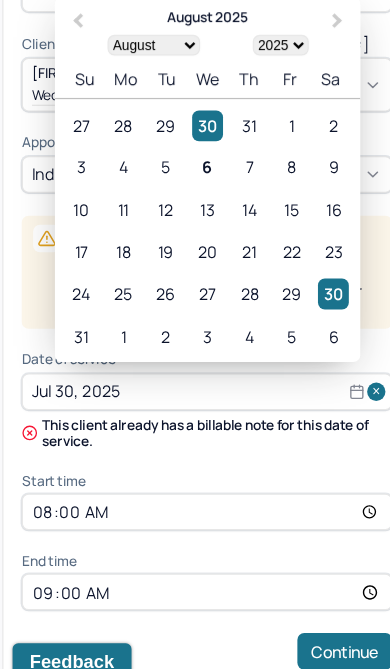 click on "6" at bounding box center [195, 218] 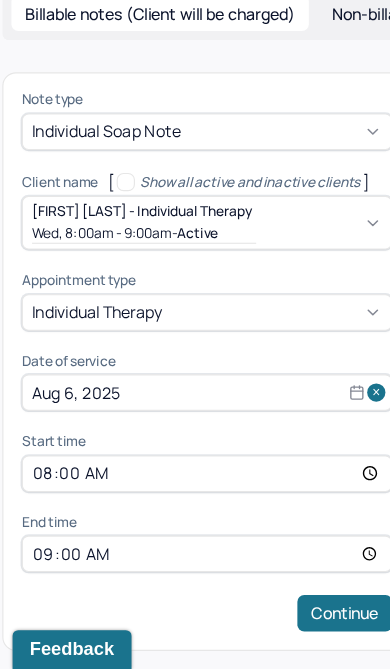 scroll, scrollTop: 29, scrollLeft: 0, axis: vertical 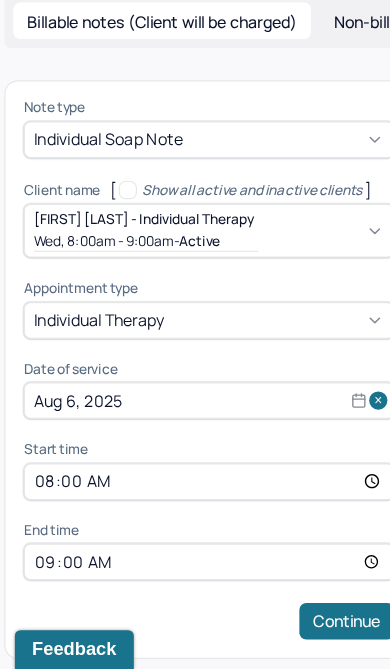 click on "Continue" at bounding box center [315, 627] 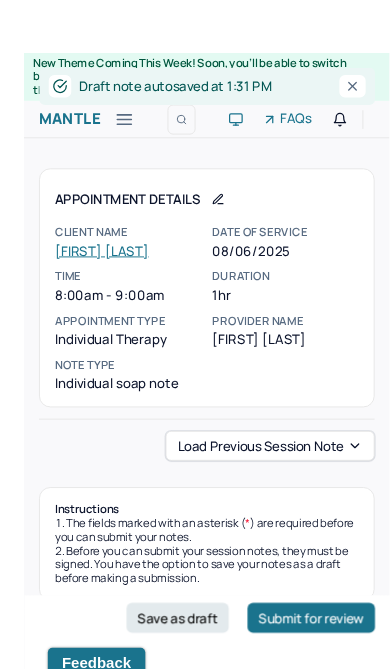 scroll, scrollTop: 28, scrollLeft: 0, axis: vertical 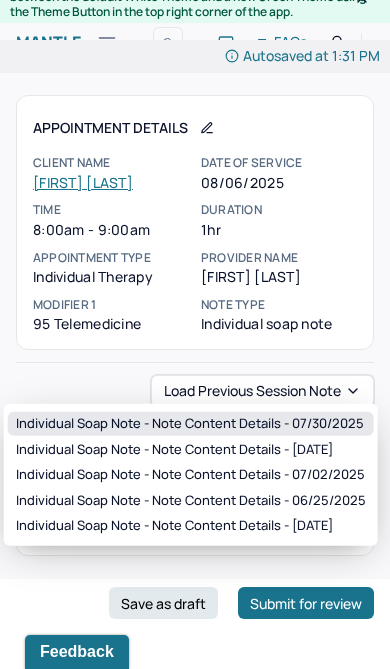 click on "Individual soap note   - Note content Details -   07/30/2025" at bounding box center (190, 424) 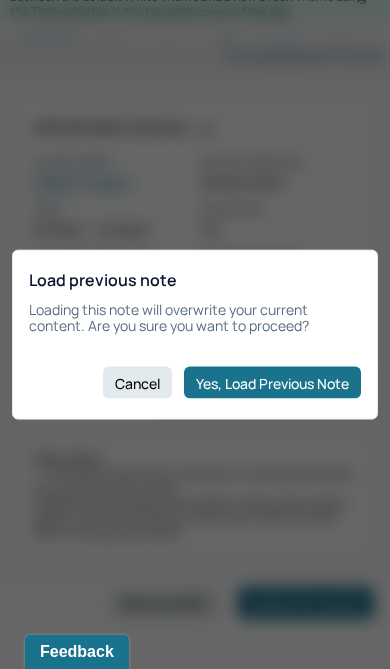 click on "Yes, Load Previous Note" at bounding box center (272, 383) 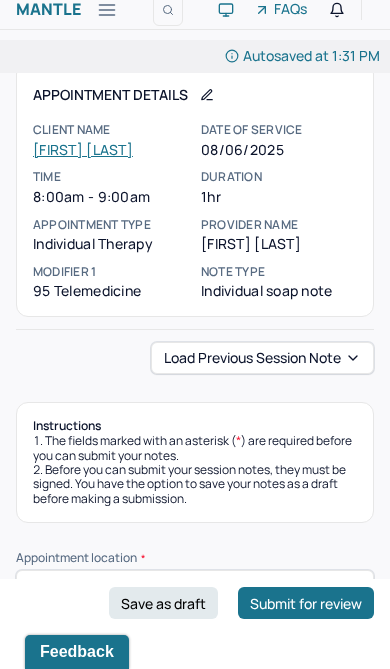 scroll, scrollTop: 0, scrollLeft: 0, axis: both 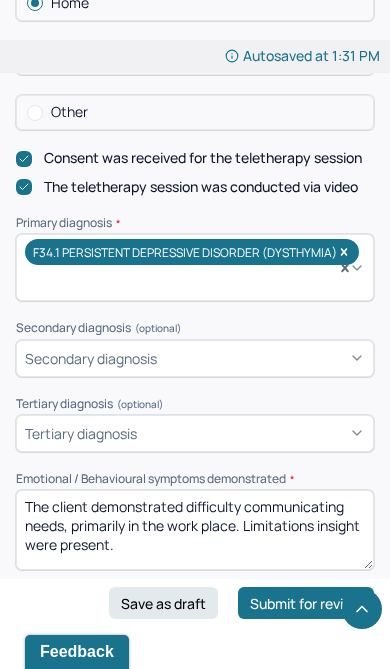 click on "The client demonstrated difficulty communicating needs, primarily in the work place. Limitations insight were present." at bounding box center (195, 530) 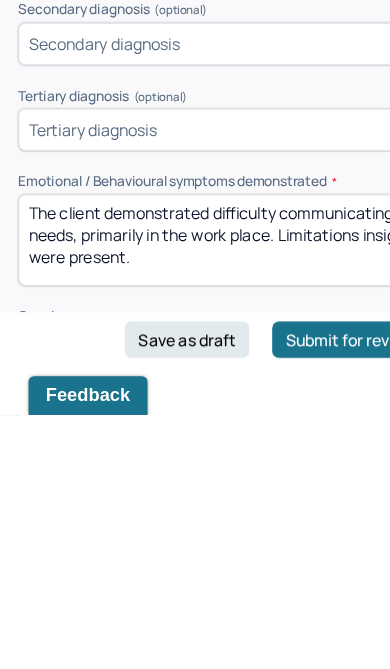 scroll, scrollTop: 1218, scrollLeft: 0, axis: vertical 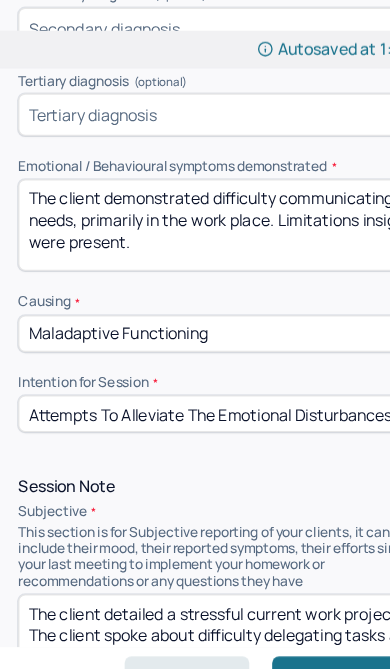 click on "The client demonstrated difficulty communicating needs, primarily in the work place. Limitations insight were present." at bounding box center (195, 210) 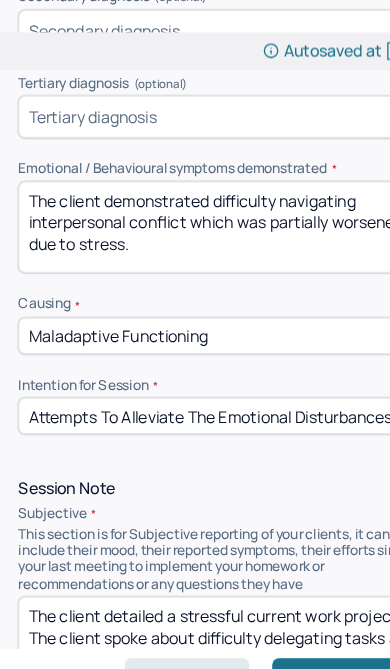 click on "The client demonstrated difficulty navigating interpersonal conflict which was partially worsened due to stress." at bounding box center [195, 210] 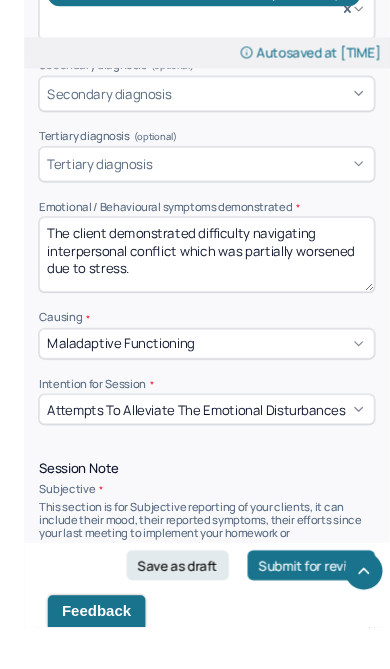 scroll, scrollTop: 1156, scrollLeft: 0, axis: vertical 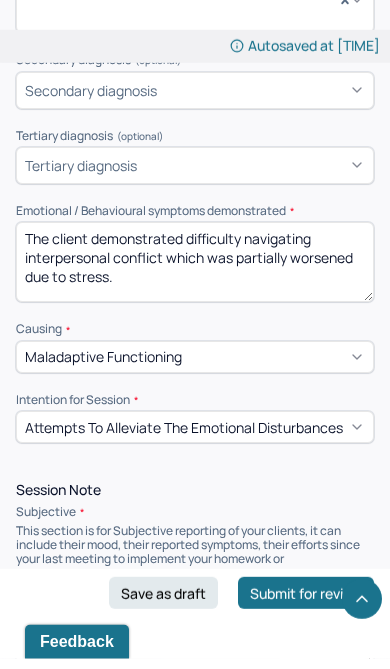 click on "The client demonstrated difficulty navigating interpersonal conflict which was partially worsened due to stress." at bounding box center [195, 272] 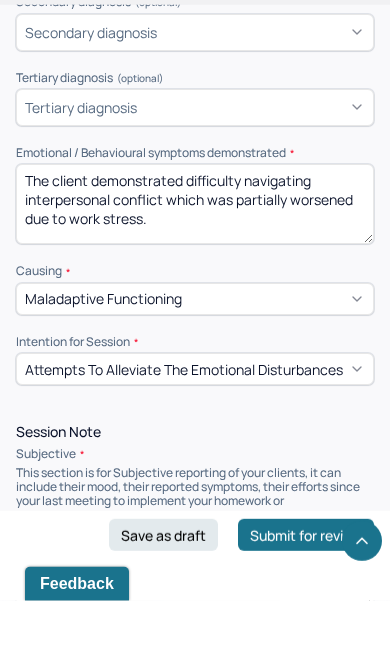 click on "The client demonstrated difficulty navigating interpersonal conflict which was partially worsened due to work stress." at bounding box center [195, 272] 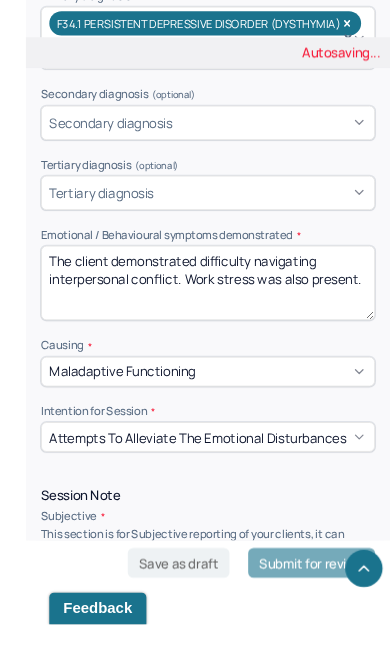 scroll, scrollTop: 1119, scrollLeft: 0, axis: vertical 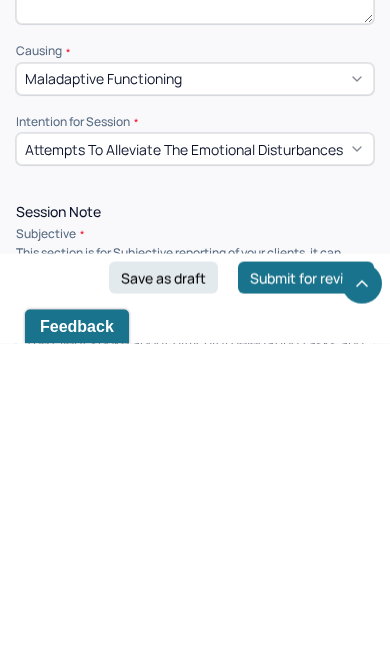 type on "The client demonstrated difficulty navigating interpersonal conflict. Work stress was also present." 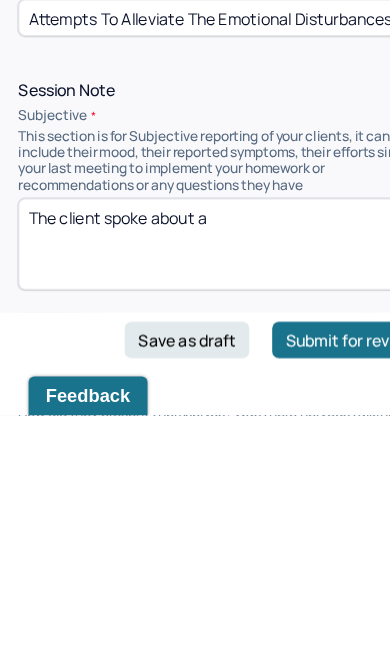scroll, scrollTop: 1578, scrollLeft: 0, axis: vertical 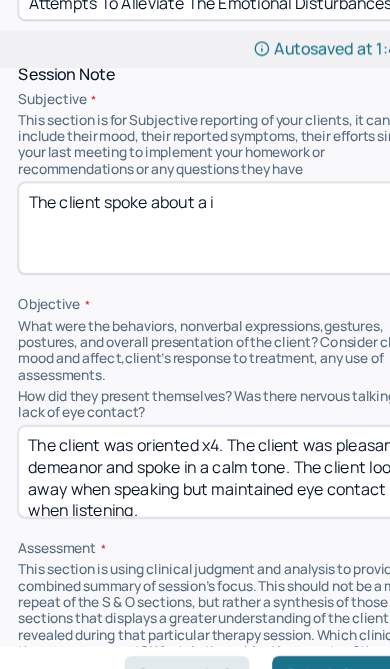 type on "The client spoke about a" 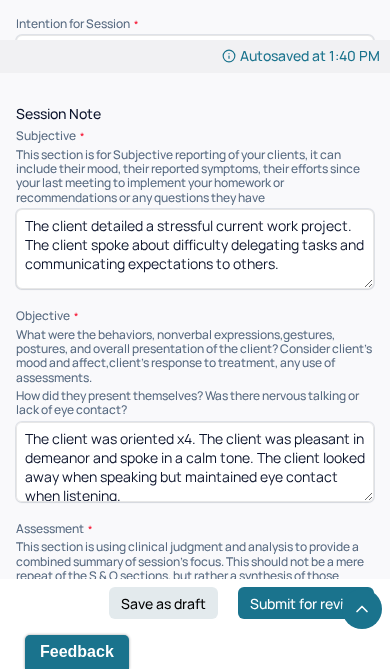 scroll, scrollTop: 1541, scrollLeft: 0, axis: vertical 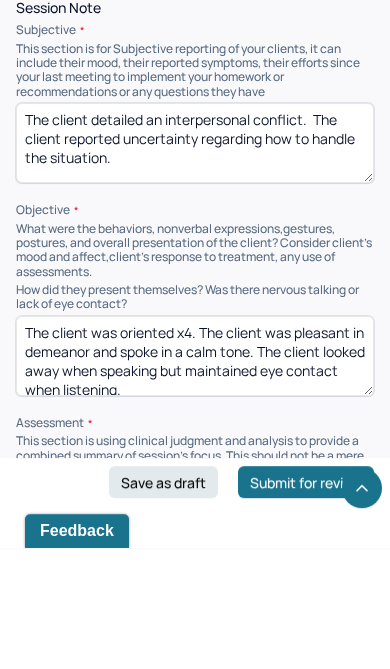 type on "The client detailed an interpersonal conflict.  The client reported uncertainty regarding how to handle the situation." 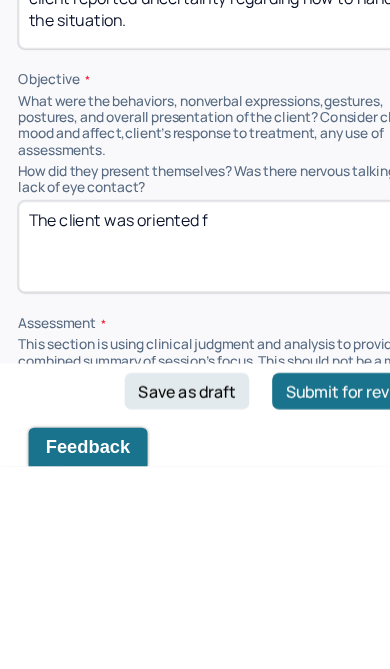 scroll, scrollTop: 0, scrollLeft: 0, axis: both 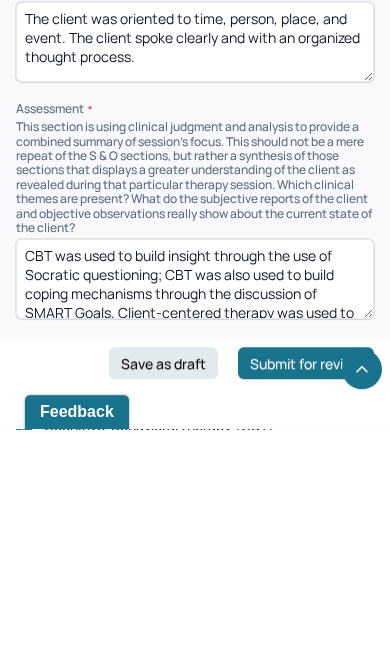 type on "The client was oriented to time, person, place, and event. The client spoke clearly and with an organized thought process." 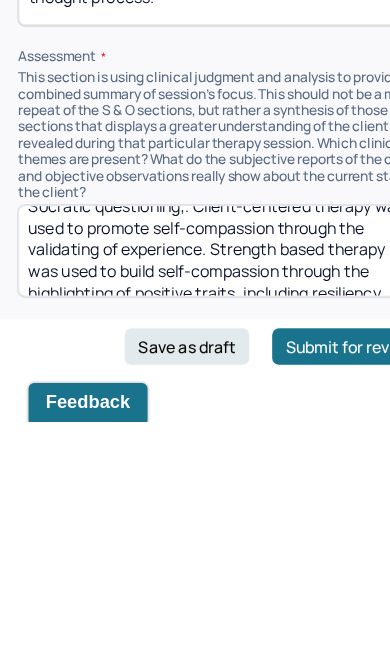 scroll, scrollTop: 26, scrollLeft: 0, axis: vertical 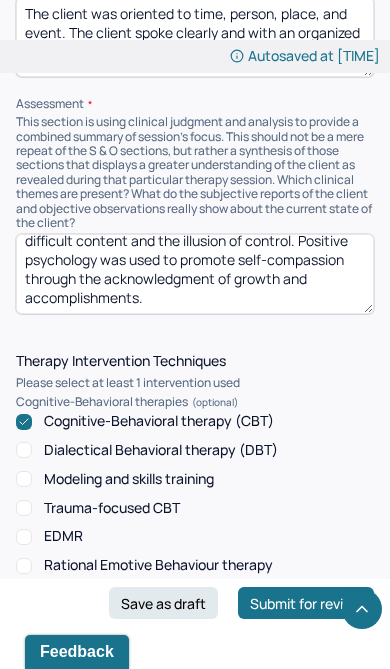 type on "CBT was used to build insight through the use of Socratic questioning. Client-centered therapy was used to promote self-compassion through the validating of experience. Psychodynamic therapy was used to build insight through the use of interpretation.  ACT was used to promote coping mechanisms and insight through the acceptance of difficult content and the illusion of control. Positive psychology was used to promote self-compassion through the acknowledgment of growth and accomplishments." 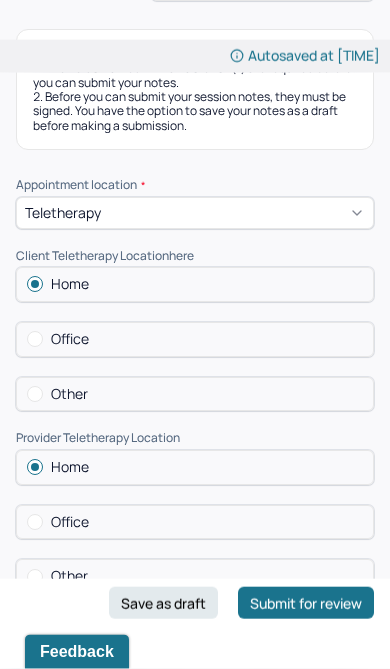 scroll, scrollTop: 0, scrollLeft: 0, axis: both 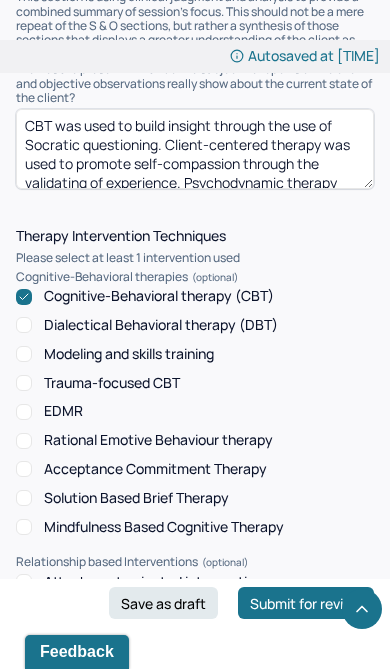 click on "Acceptance Commitment Therapy" at bounding box center (24, 469) 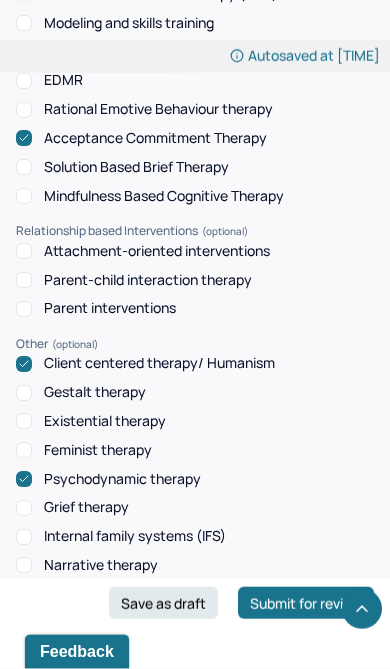 scroll, scrollTop: 2446, scrollLeft: 0, axis: vertical 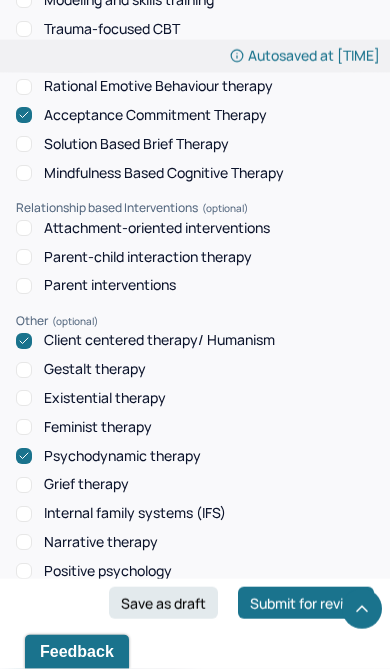 click on "Positive psychology" at bounding box center [24, 571] 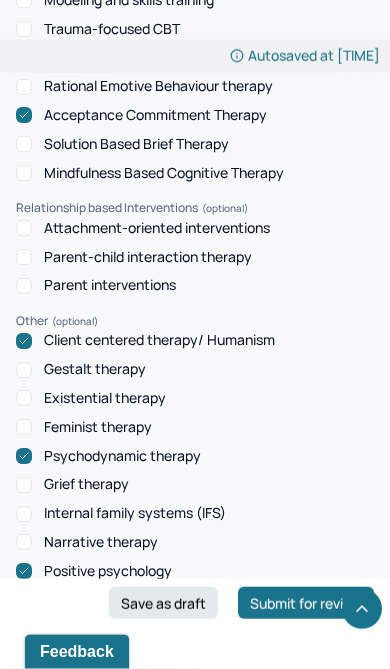 scroll, scrollTop: 2447, scrollLeft: 0, axis: vertical 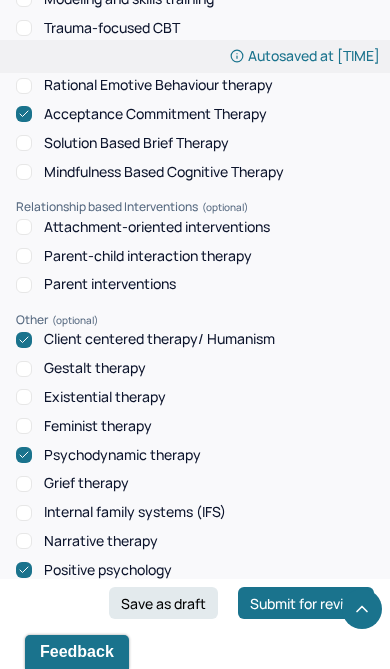 click 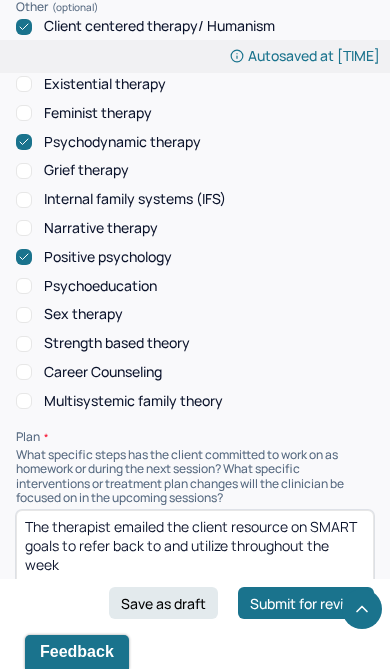 click on "The therapist emailed the client resource on SMART goals to refer back to and utilize throughout the week" at bounding box center [195, 550] 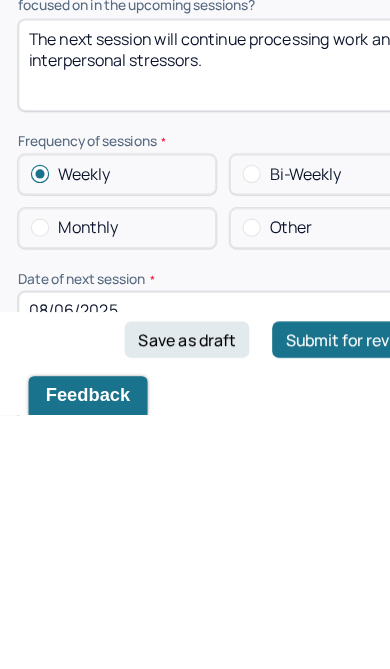 type on "The next session will continue processing work and interpersonal stressors." 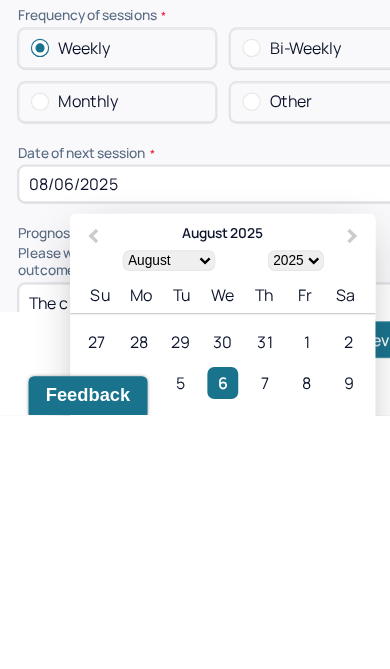 scroll, scrollTop: 3059, scrollLeft: 0, axis: vertical 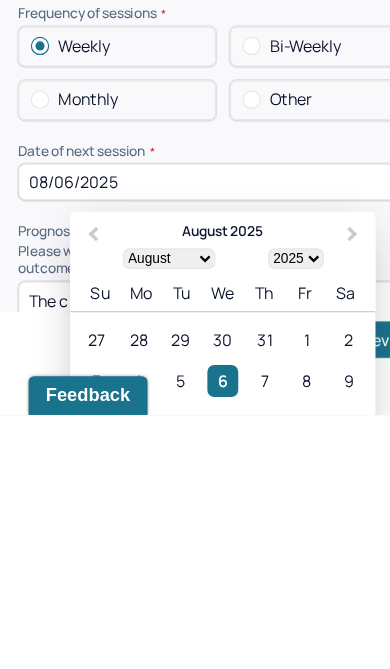 click on "13" at bounding box center [194, 675] 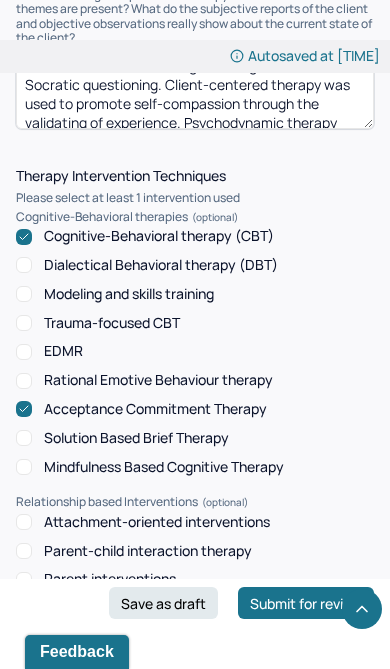 scroll, scrollTop: 2148, scrollLeft: 0, axis: vertical 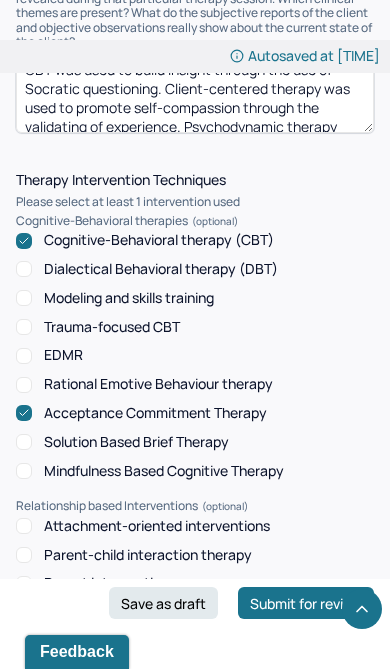 click on "Dialectical Behavioral therapy (DBT)" at bounding box center (24, 269) 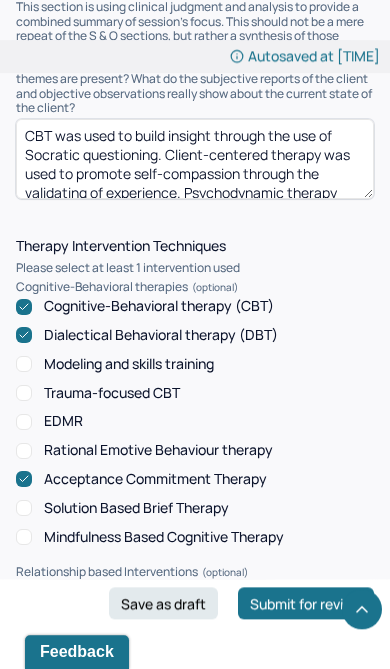 scroll, scrollTop: 2077, scrollLeft: 0, axis: vertical 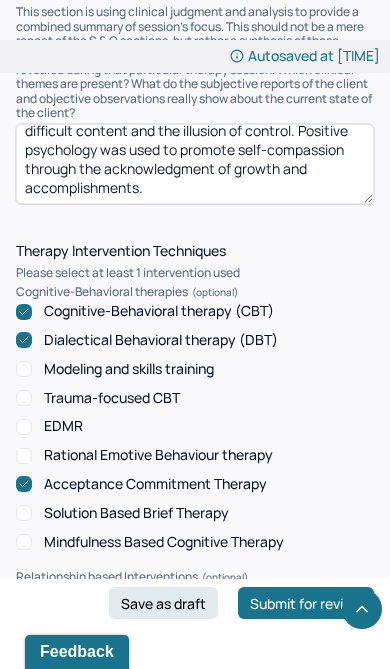 click on "CBT was used to build insight through the use of Socratic questioning. Client-centered therapy was used to promote self-compassion through the validating of experience. Psychodynamic therapy was used to build insight through the use of interpretation.  ACT was used to promote coping mechanisms and insight through the acceptance of difficult content and the illusion of control. Positive psychology was used to promote self-compassion through the acknowledgment of growth and accomplishments." at bounding box center [195, 164] 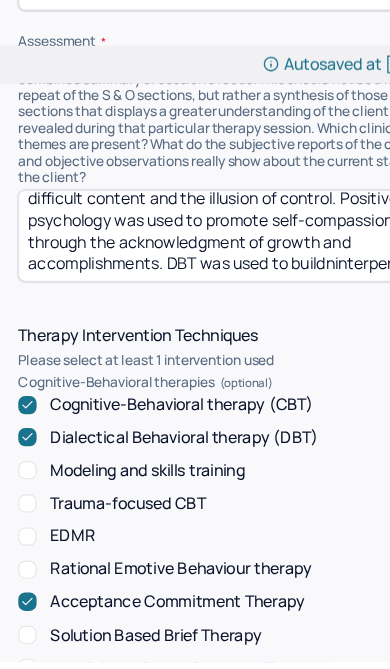 scroll, scrollTop: 2035, scrollLeft: 0, axis: vertical 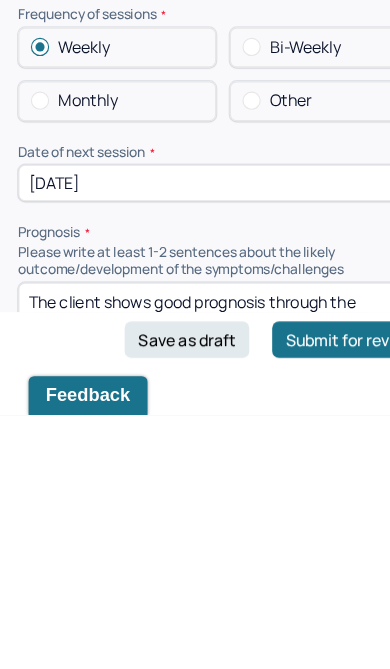 type on "CBT was used to build insight through the use of Socratic questioning. Client-centered therapy was used to promote self-compassion through the validating of experience. Psychodynamic therapy was used to build insight through the use of interpretation.  ACT was used to promote coping mechanisms and insight through the acceptance of difficult content and the illusion of control. Positive psychology was used to promote self-compassion through the acknowledgment of growth and accomplishments. DBT was used to build interpersonal effectiveness through the discussion of communication skills" 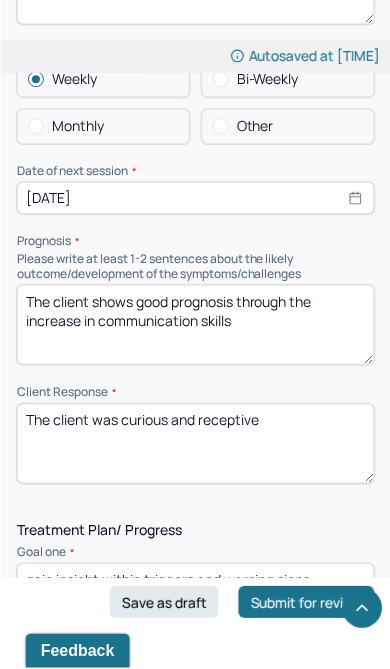 scroll, scrollTop: 3328, scrollLeft: 0, axis: vertical 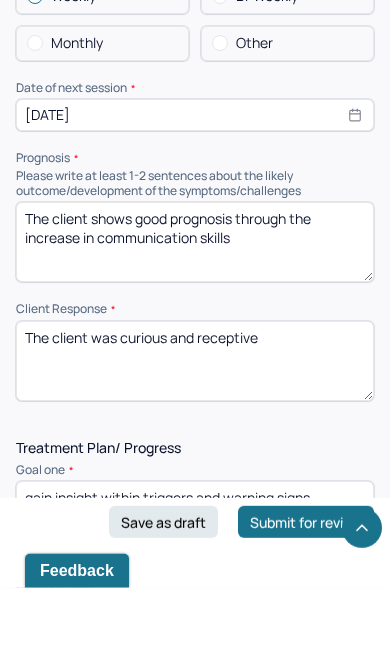 type on "The client shows good prognosis through the increase in communication skills" 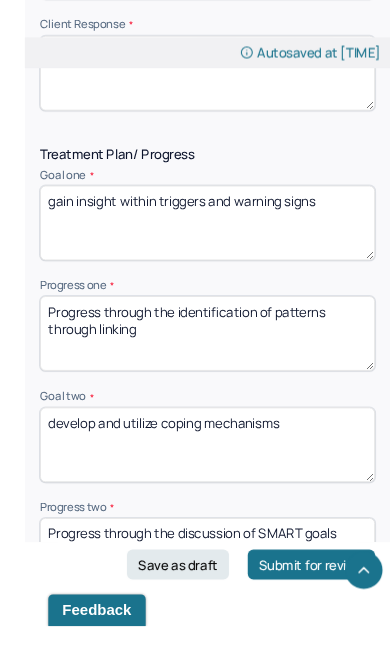 scroll, scrollTop: 3691, scrollLeft: 0, axis: vertical 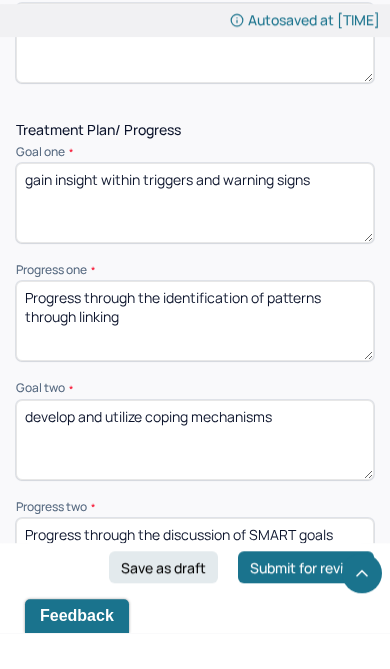 type on "The client was open to suggestion and reflective" 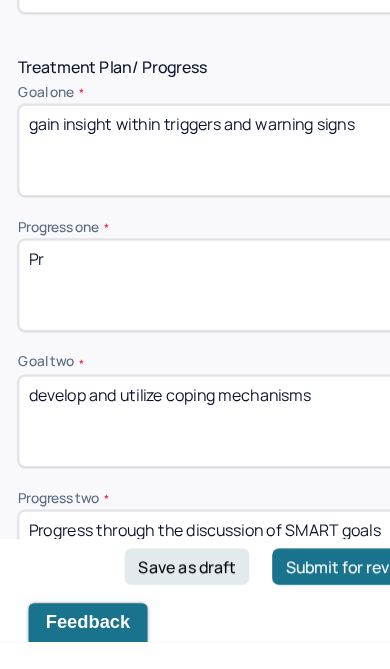 type on "P" 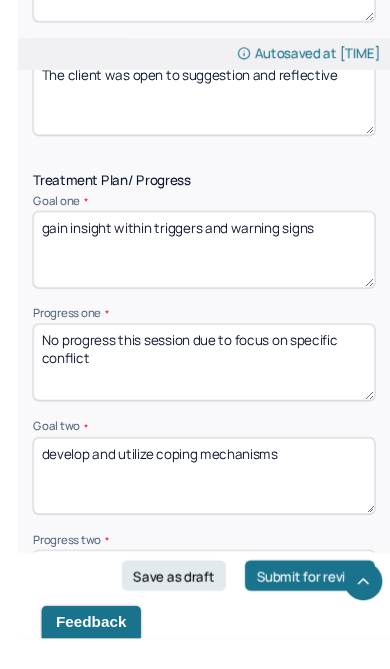 scroll, scrollTop: 3666, scrollLeft: 0, axis: vertical 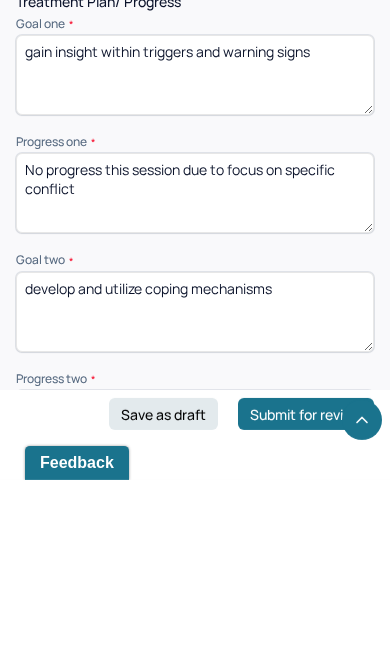type on "No progress this session due to focus on specific conflict" 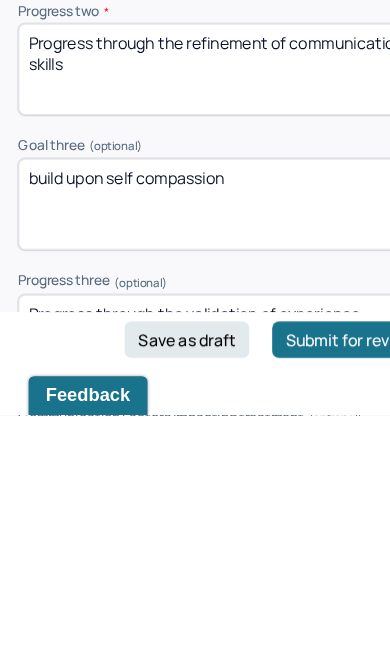type on "Progress through the refinement of communication skills" 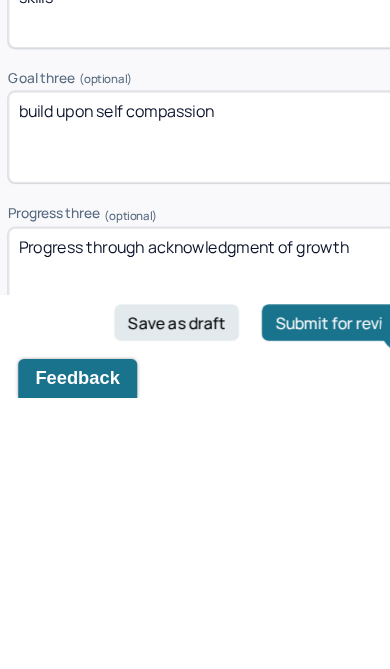 scroll, scrollTop: 4199, scrollLeft: 0, axis: vertical 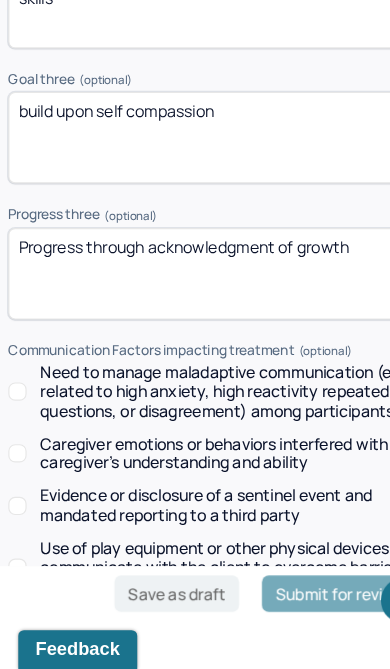 type on "Progress through acknowledgment of growth" 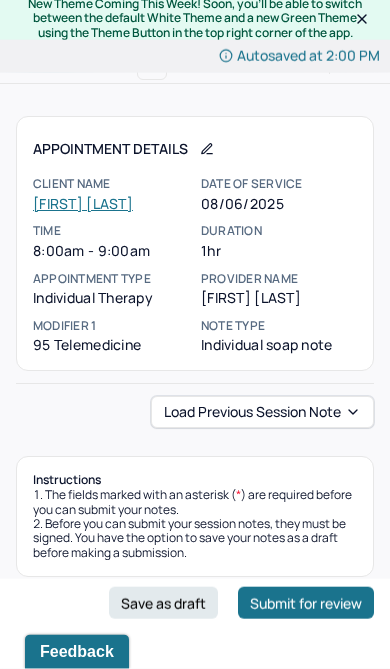 scroll, scrollTop: 0, scrollLeft: 0, axis: both 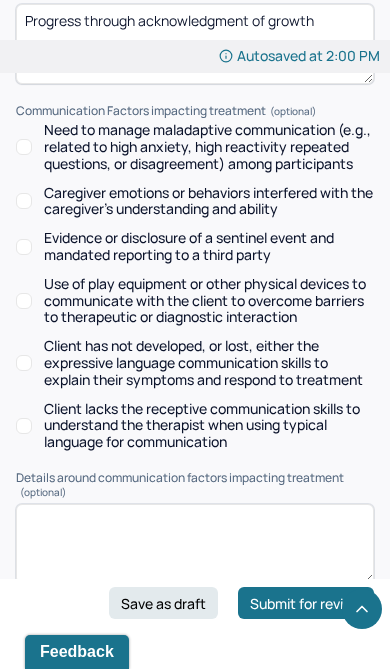 click at bounding box center (195, 708) 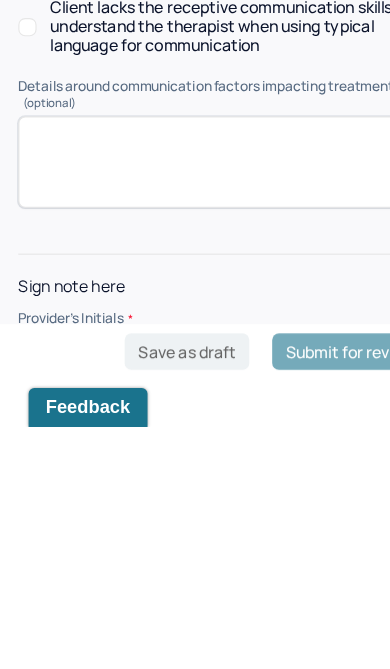 type on "SF" 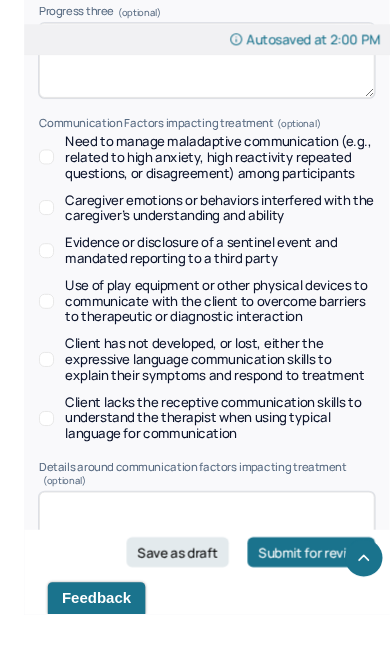 scroll, scrollTop: 4541, scrollLeft: 0, axis: vertical 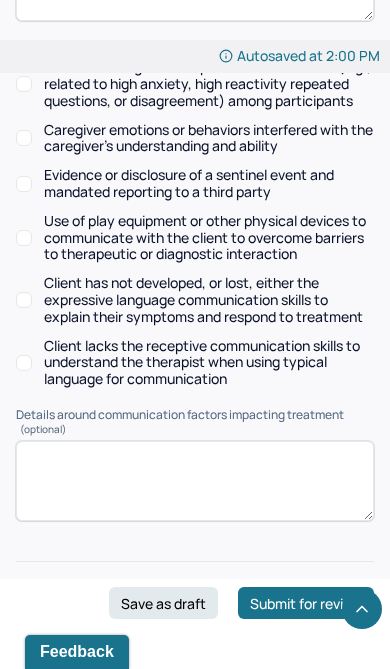 click on "Submit for review" at bounding box center (306, 603) 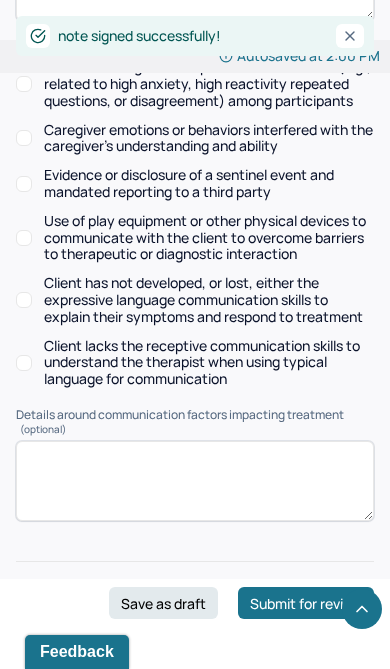 scroll, scrollTop: 0, scrollLeft: 0, axis: both 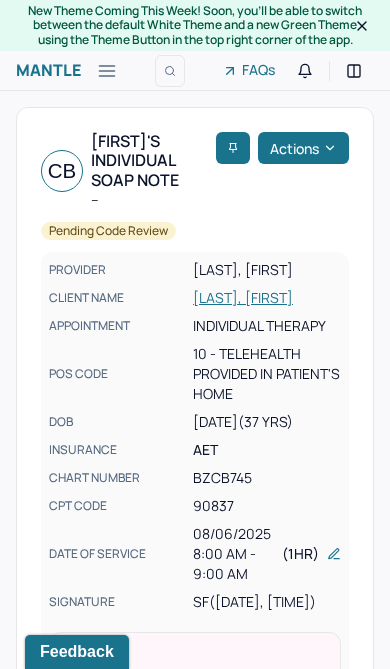 click at bounding box center [107, 71] 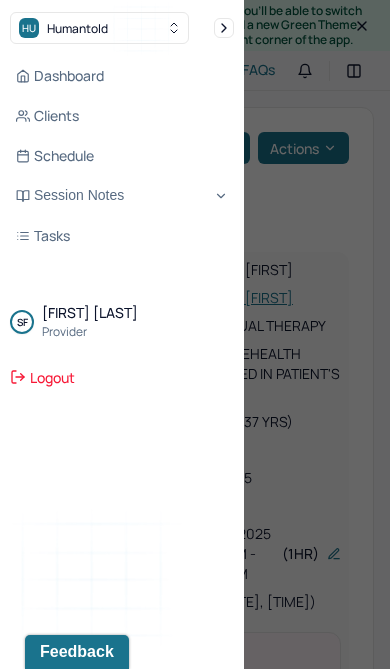 click on "Dashboard" at bounding box center [122, 76] 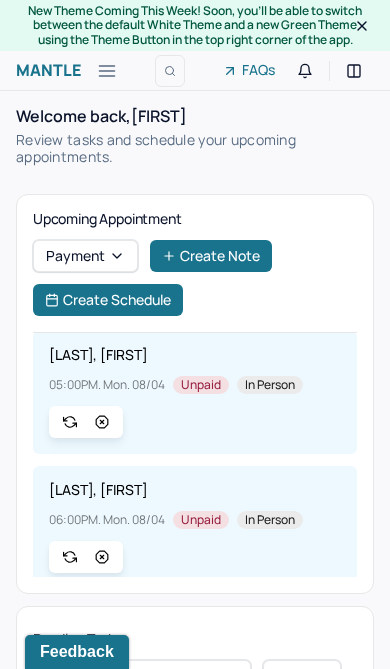 scroll, scrollTop: 578, scrollLeft: 0, axis: vertical 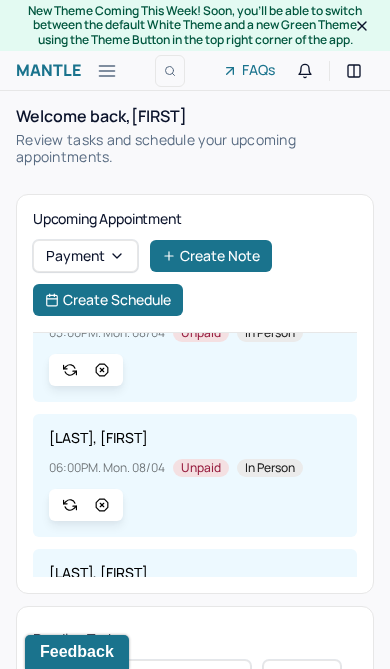 click 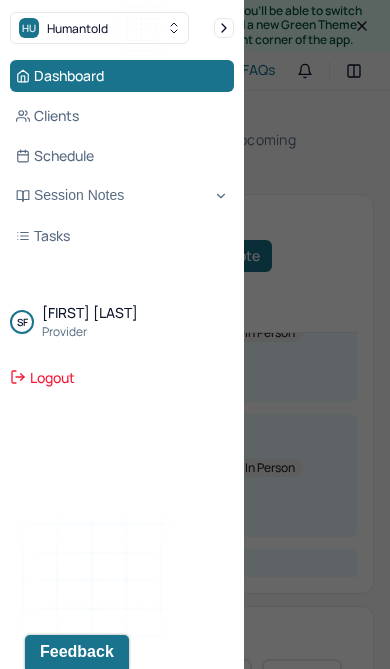 click on "Session Notes" at bounding box center (122, 196) 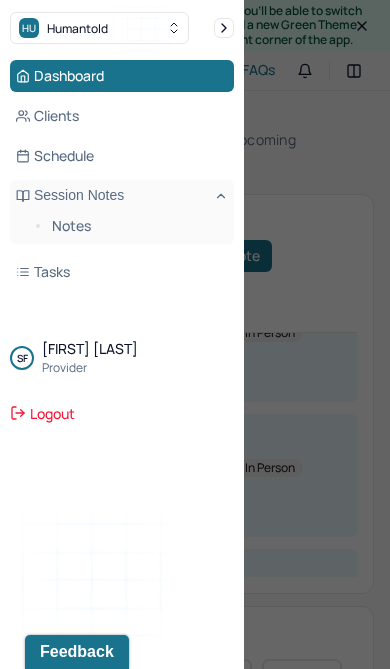 click on "Notes" at bounding box center [135, 226] 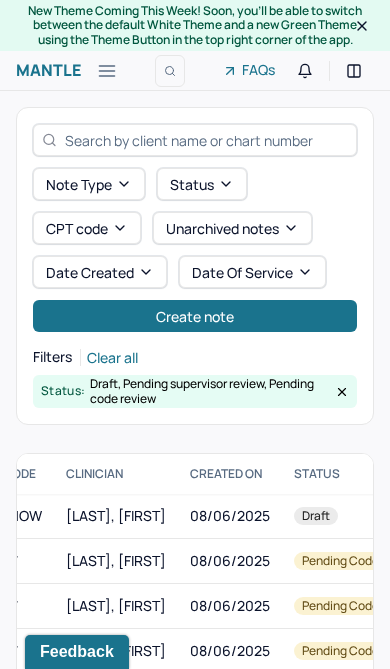 scroll, scrollTop: 0, scrollLeft: 495, axis: horizontal 